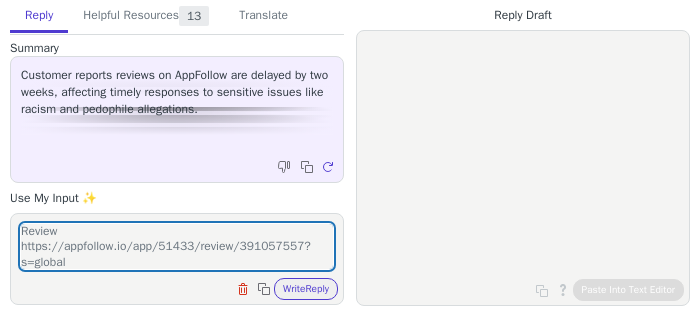 type on "Review
https://appfollow.io/app/51433/review/391057557?s=global
was left bu user on [DATE]
it appeared on the app public page in the store on [DATE] and as we can see from the database, we have collected the review and added to our system too on [DATETIME]
this delay happens due to moderation time in the App Store. After review was submitted it took two days to the store to approve it and make publicly available
for investigation we need an example of review available on the app page in the store and not collected by appfollow" 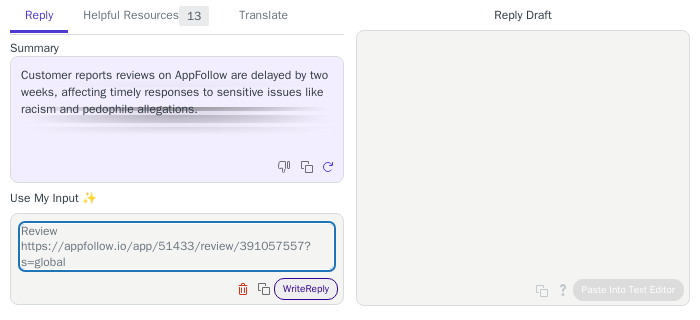 scroll, scrollTop: 0, scrollLeft: 0, axis: both 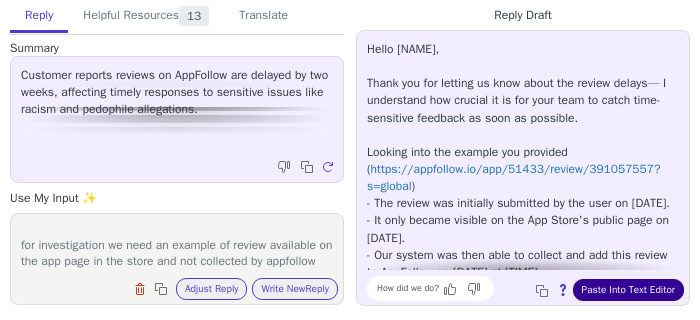click on "Paste Into Text Editor" at bounding box center [628, 290] 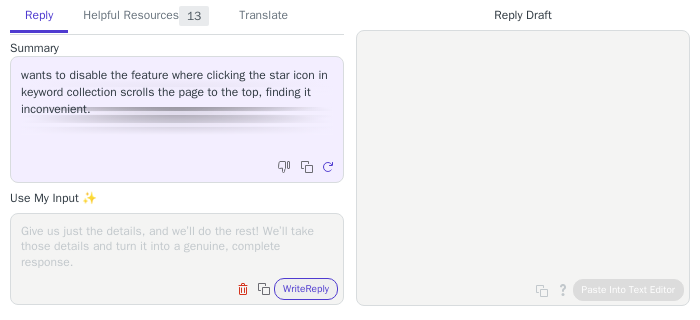scroll, scrollTop: 0, scrollLeft: 0, axis: both 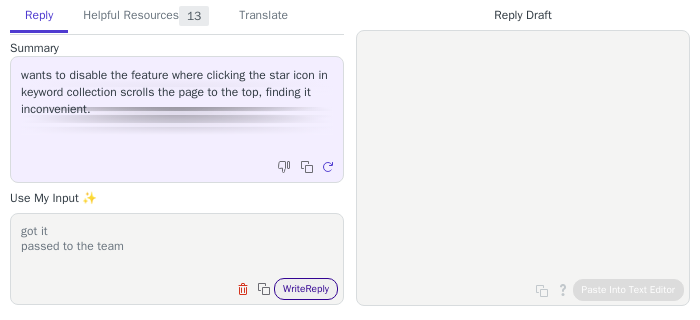 type on "got it
passed to the team" 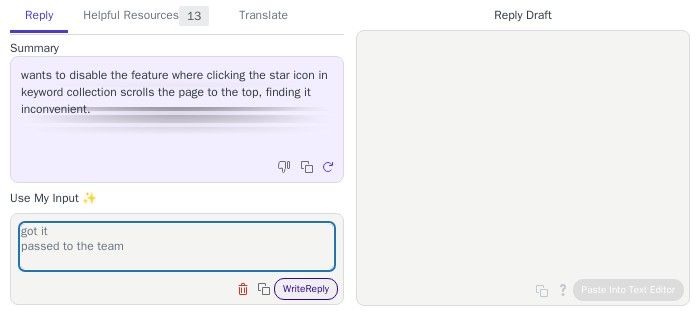 click on "Write  Reply" at bounding box center (306, 289) 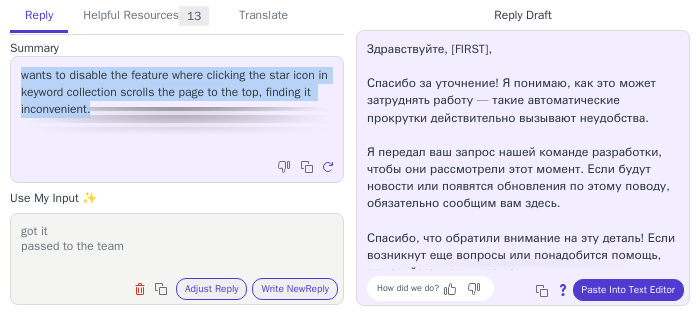drag, startPoint x: 161, startPoint y: 116, endPoint x: 7, endPoint y: 67, distance: 161.60754 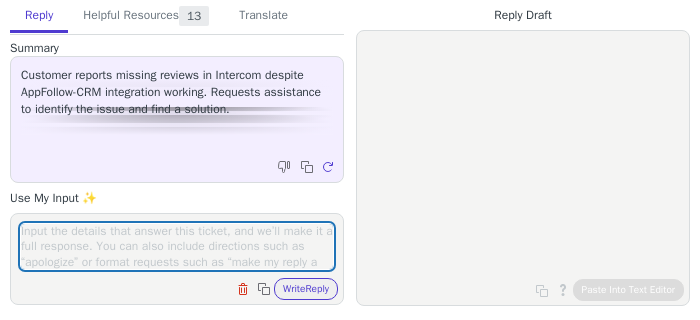 scroll, scrollTop: 0, scrollLeft: 0, axis: both 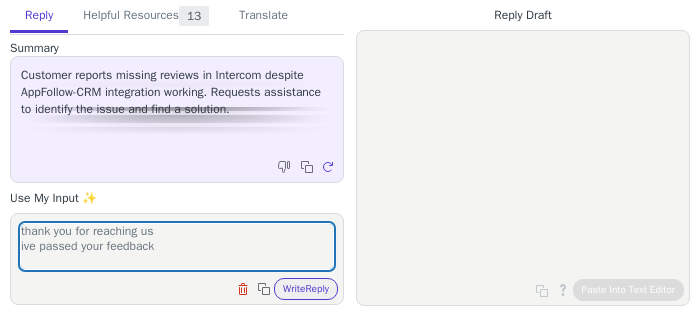drag, startPoint x: 112, startPoint y: 251, endPoint x: 221, endPoint y: 251, distance: 109 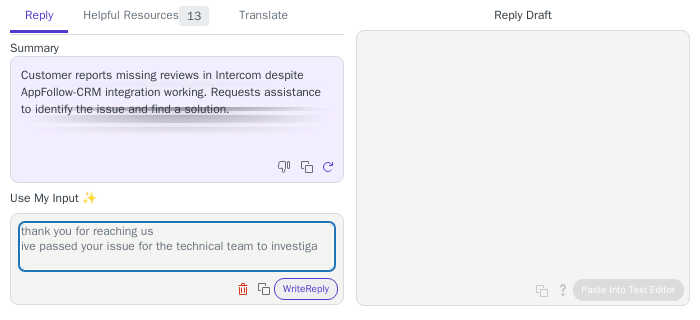 scroll, scrollTop: 0, scrollLeft: 0, axis: both 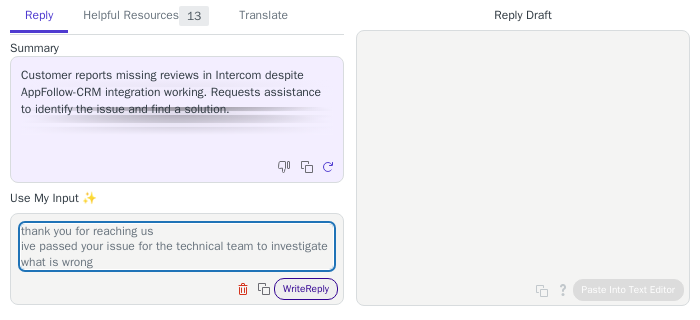 type on "thank you for reaching us
ive passed your issue for the technical team to investigate what is wrong" 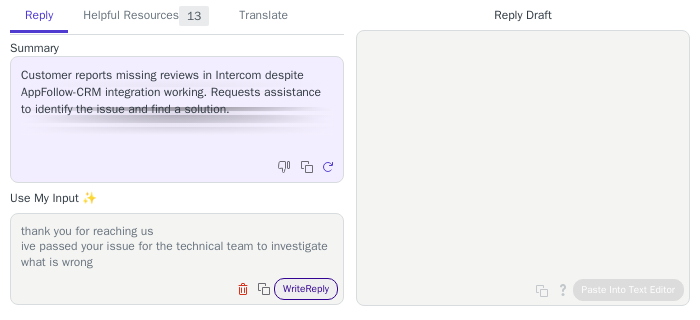 click on "Write  Reply" at bounding box center [306, 289] 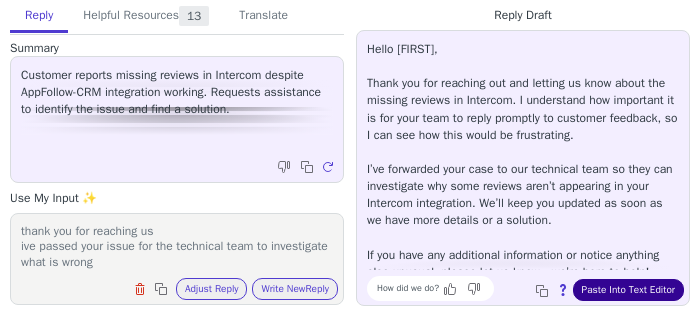 click on "Paste Into Text Editor" at bounding box center [628, 290] 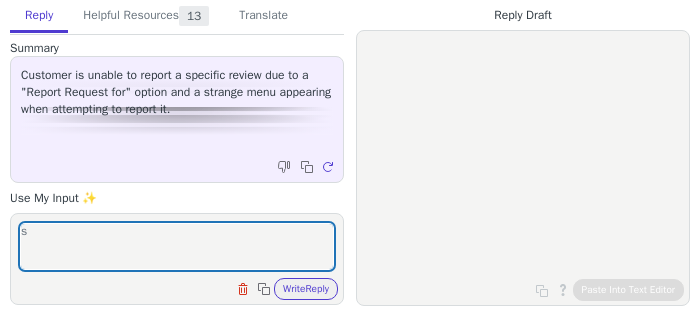 scroll, scrollTop: 0, scrollLeft: 0, axis: both 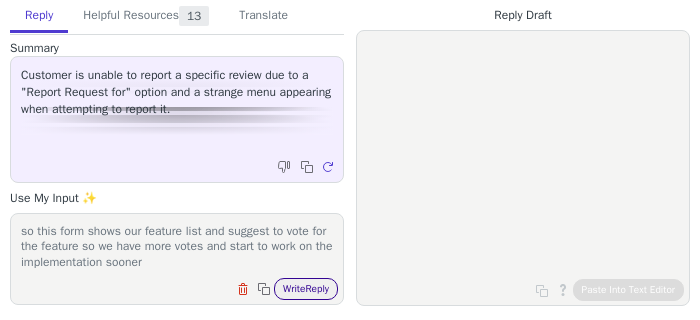type on "sorry for the confusing interface
this review for the Mac App Store app
despite usual app store apps, we can't sent report to for the reviews for mac app store apps
so this form shows our feature list and suggest to vote for the feature so we have more votes and start to work on the implementation sooner" 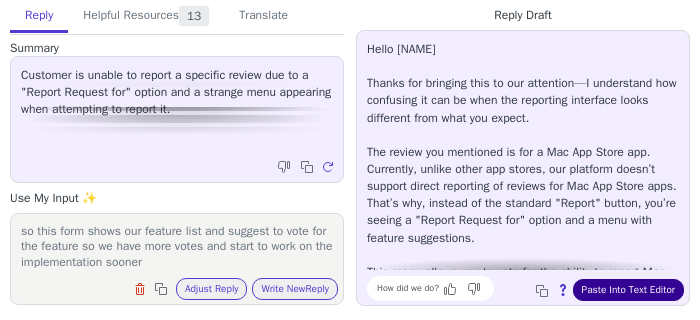 click on "Paste Into Text Editor" at bounding box center (628, 290) 